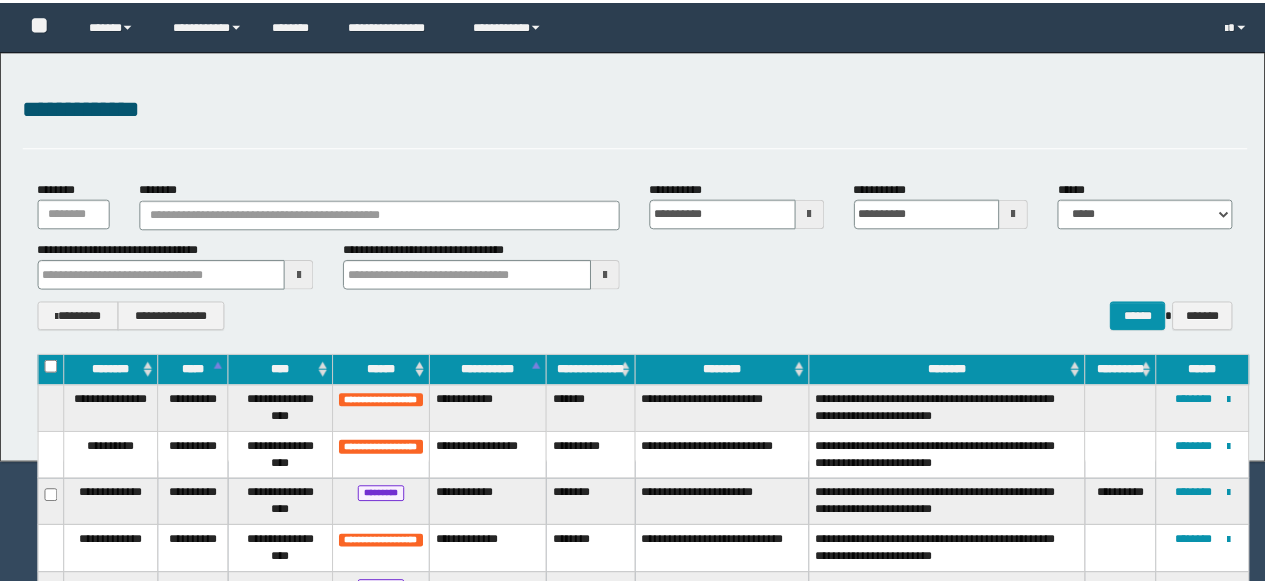 scroll, scrollTop: 0, scrollLeft: 0, axis: both 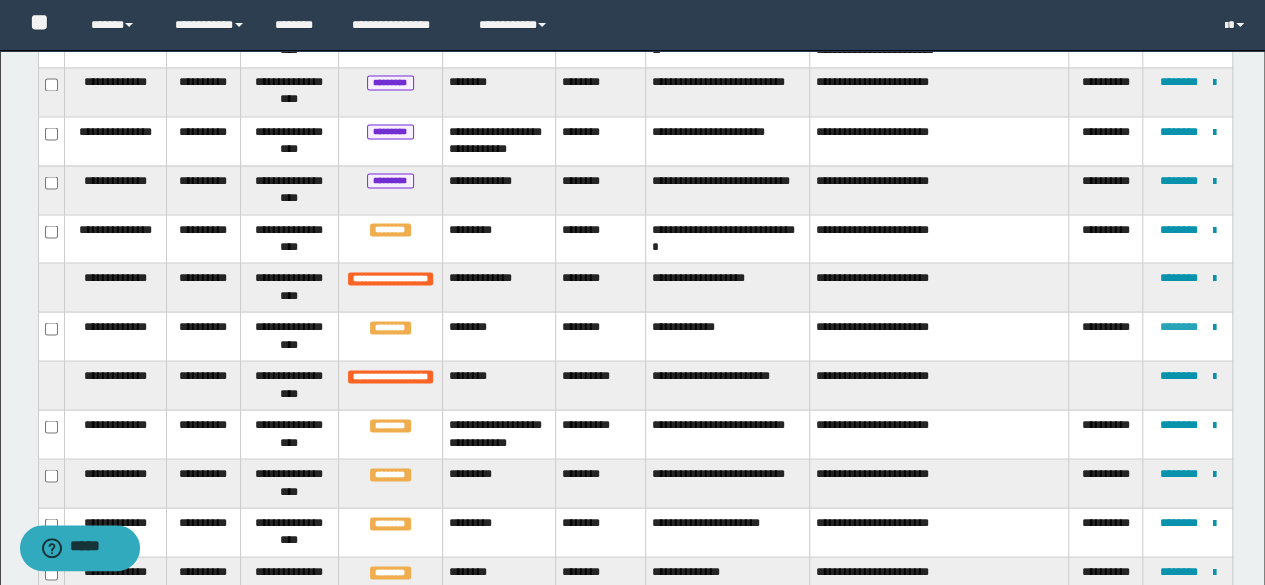 click on "********" at bounding box center [1178, 326] 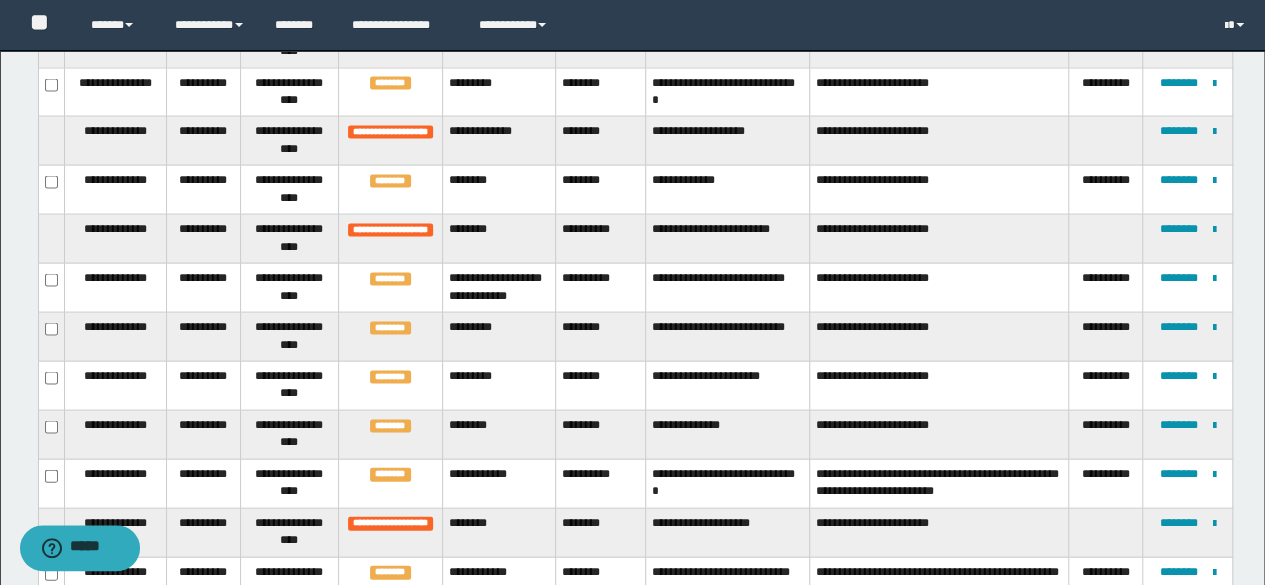 scroll, scrollTop: 1936, scrollLeft: 0, axis: vertical 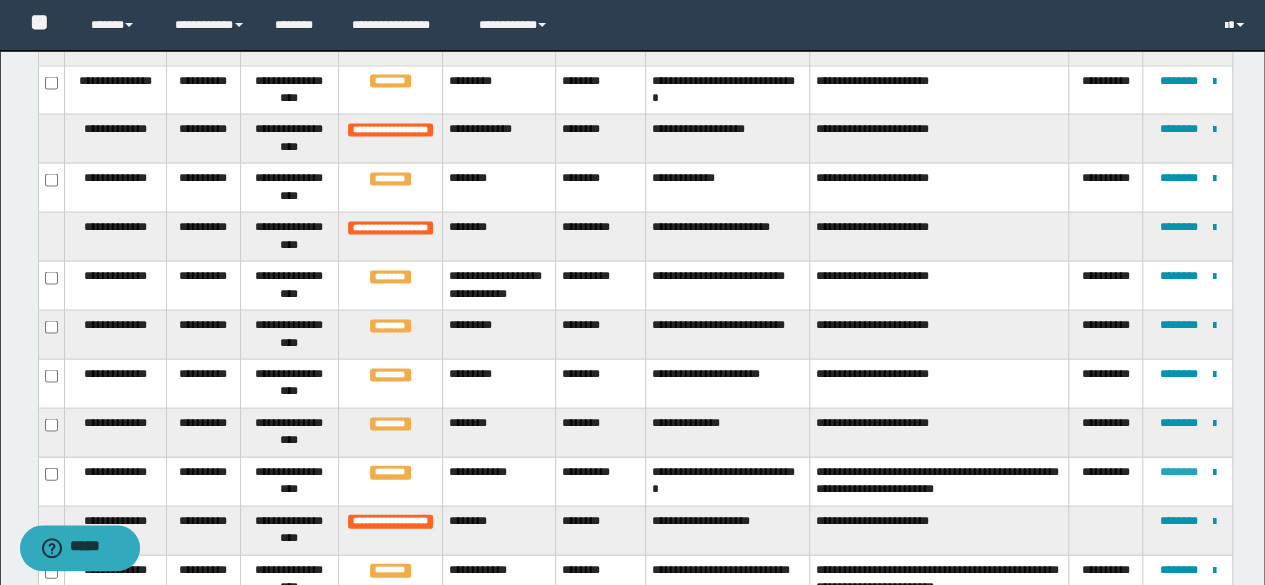 click on "********" at bounding box center [1178, 472] 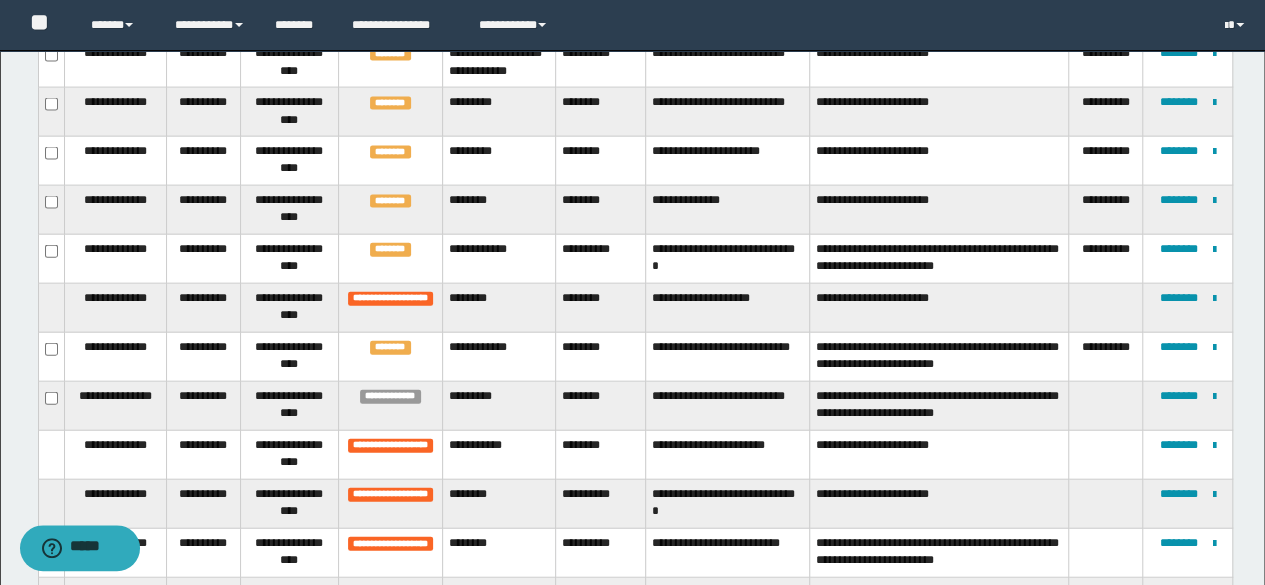 scroll, scrollTop: 132, scrollLeft: 0, axis: vertical 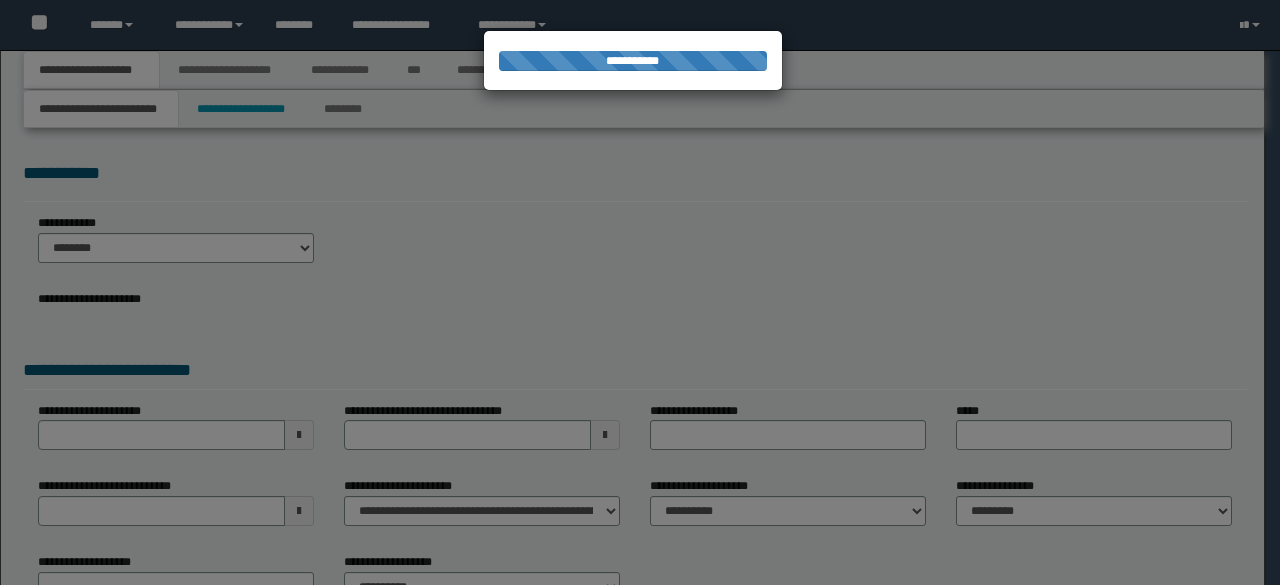 select on "*" 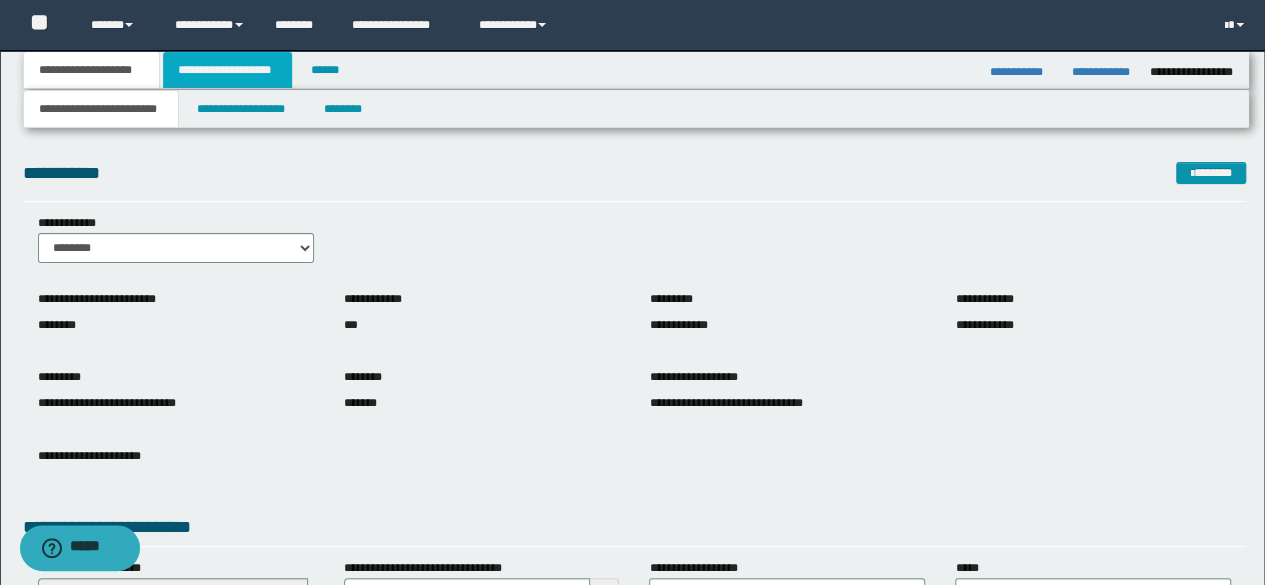 click on "**********" at bounding box center [227, 70] 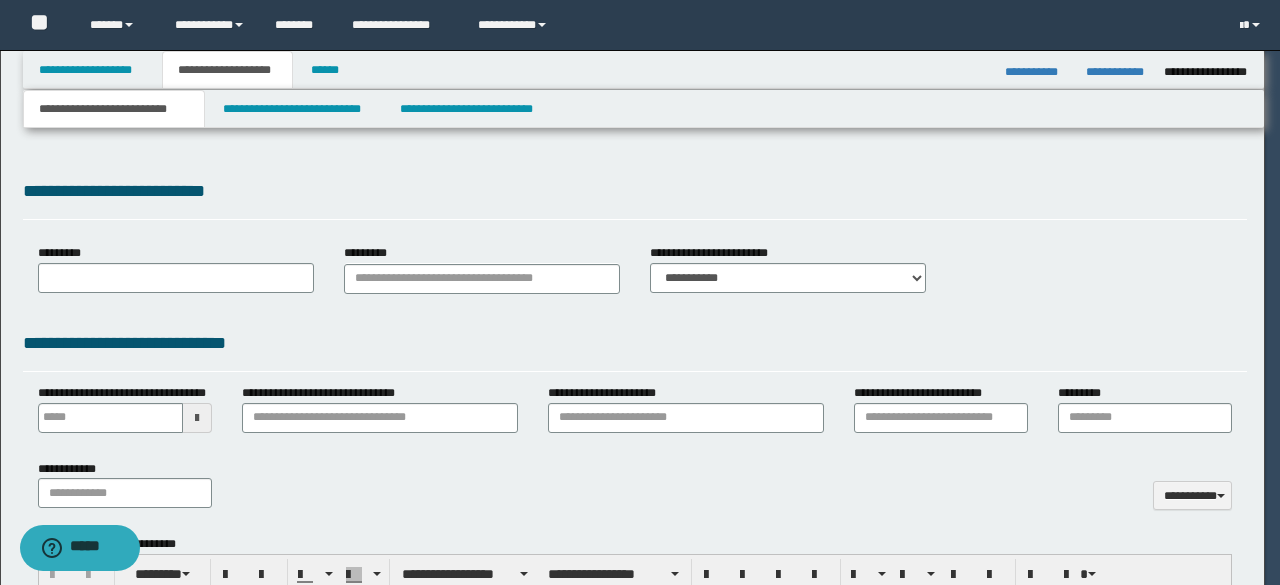type 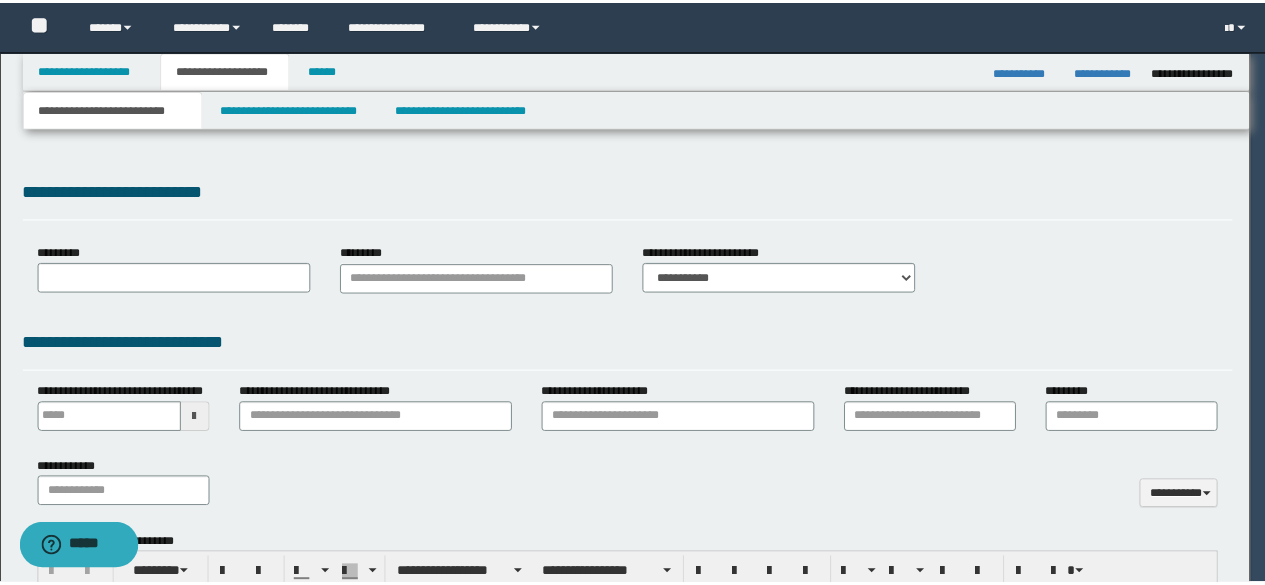 scroll, scrollTop: 0, scrollLeft: 0, axis: both 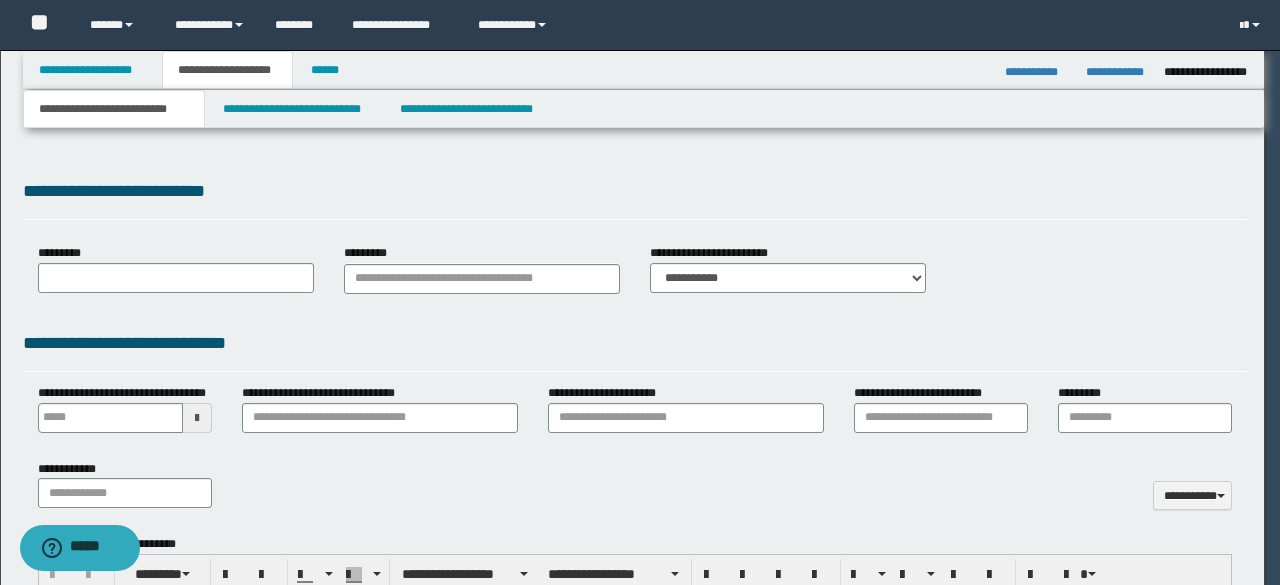 type on "**********" 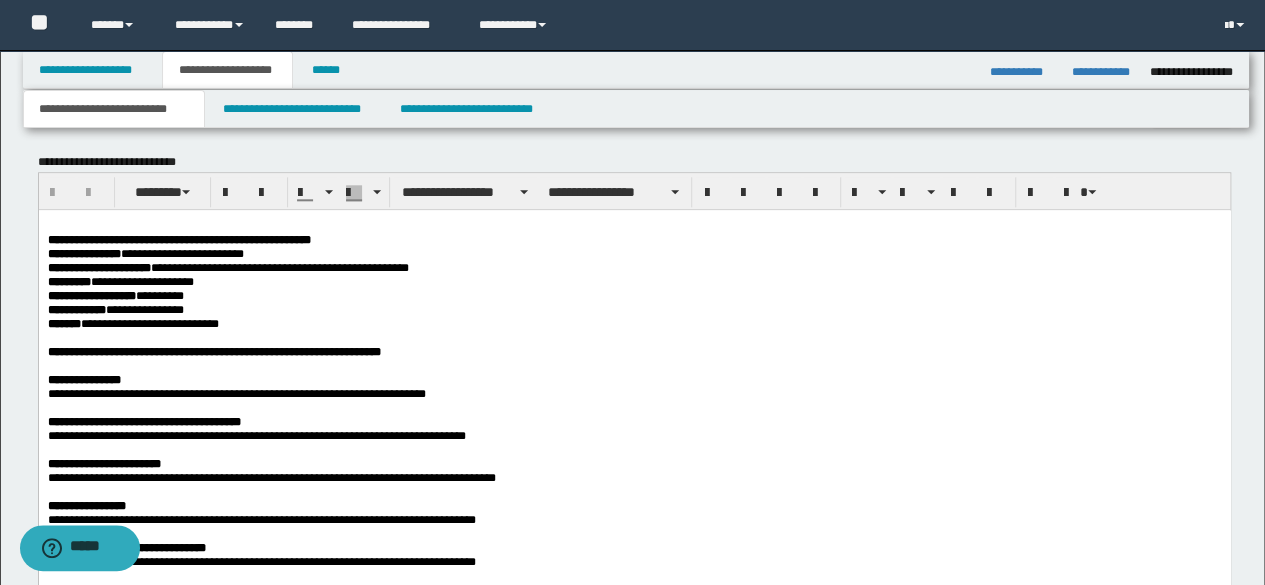 scroll, scrollTop: 1008, scrollLeft: 0, axis: vertical 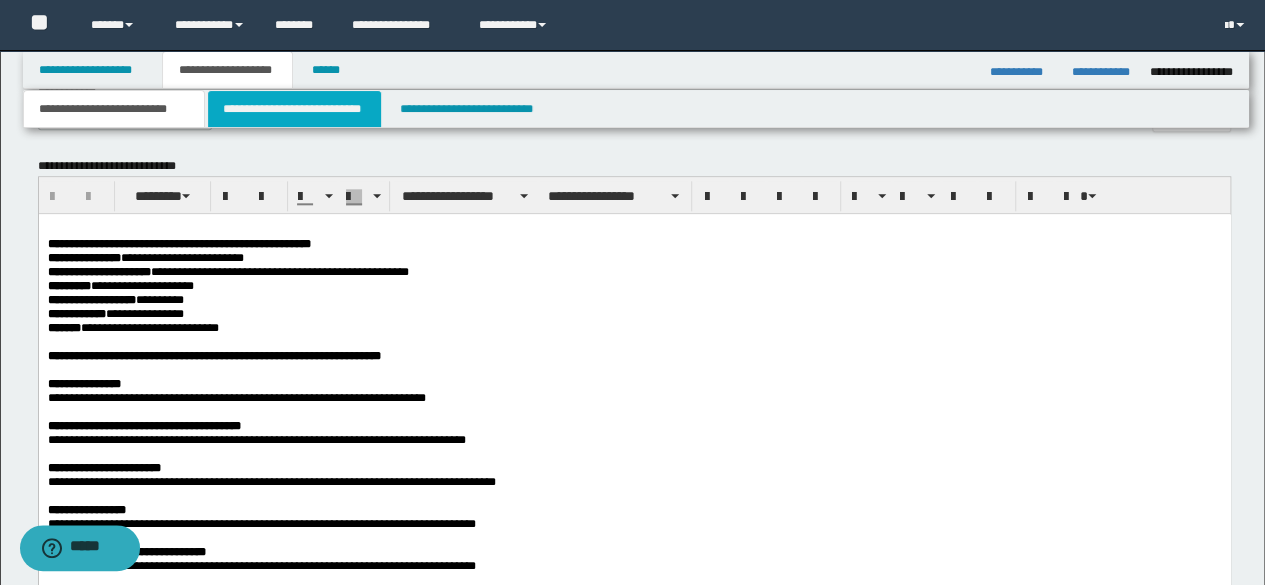 click on "**********" at bounding box center [294, 109] 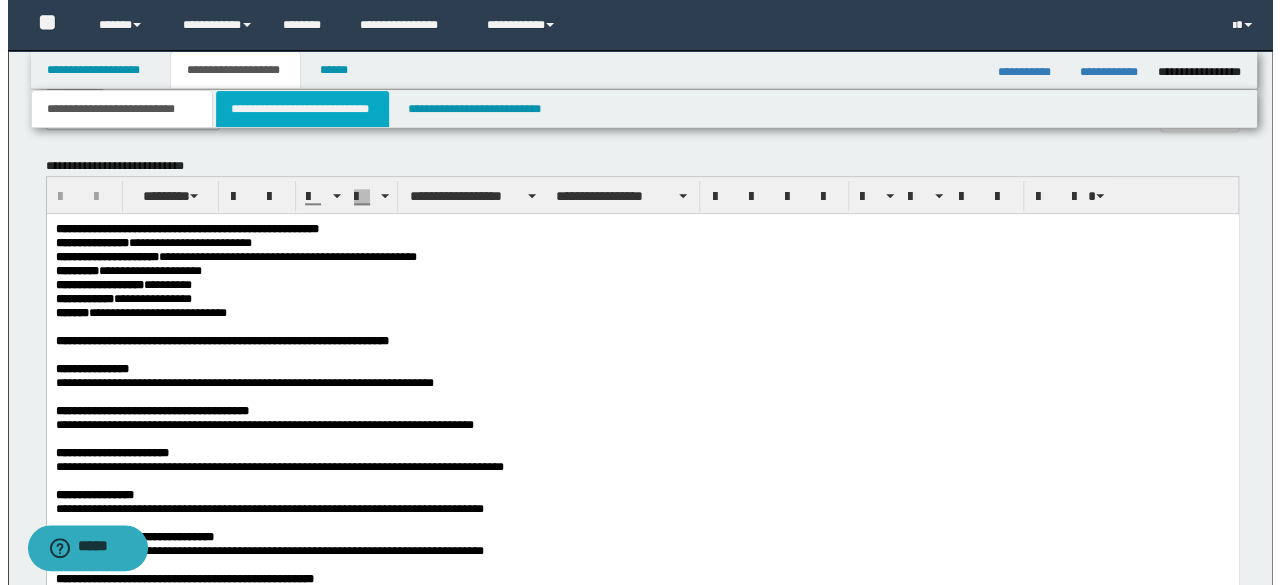 scroll, scrollTop: 0, scrollLeft: 0, axis: both 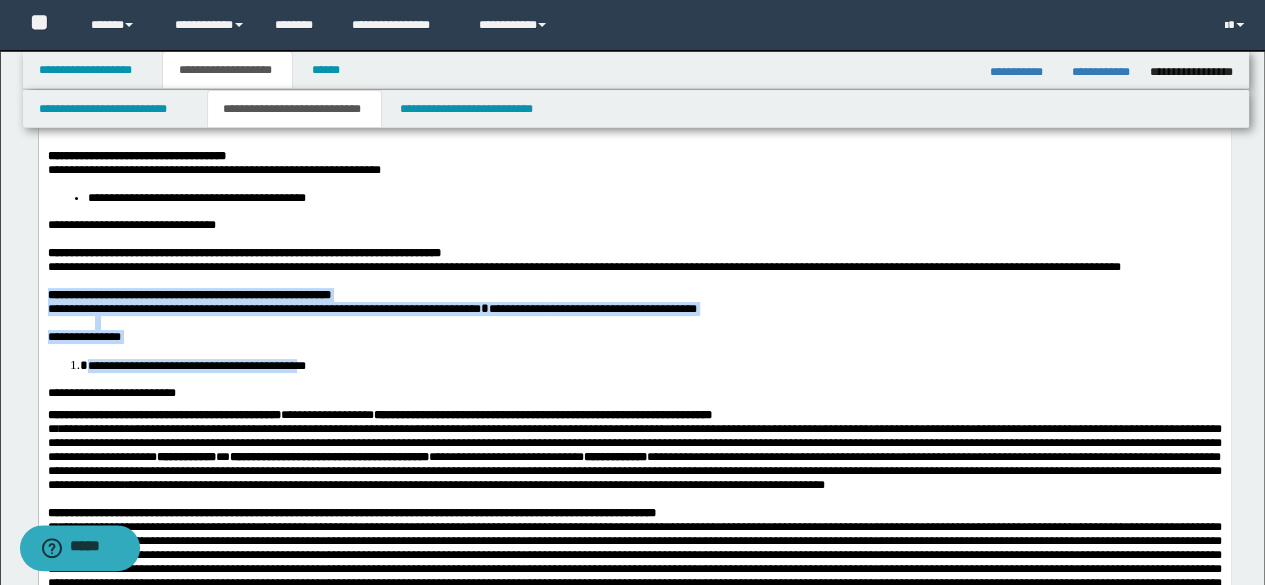 drag, startPoint x: 49, startPoint y: 308, endPoint x: 330, endPoint y: 359, distance: 285.5906 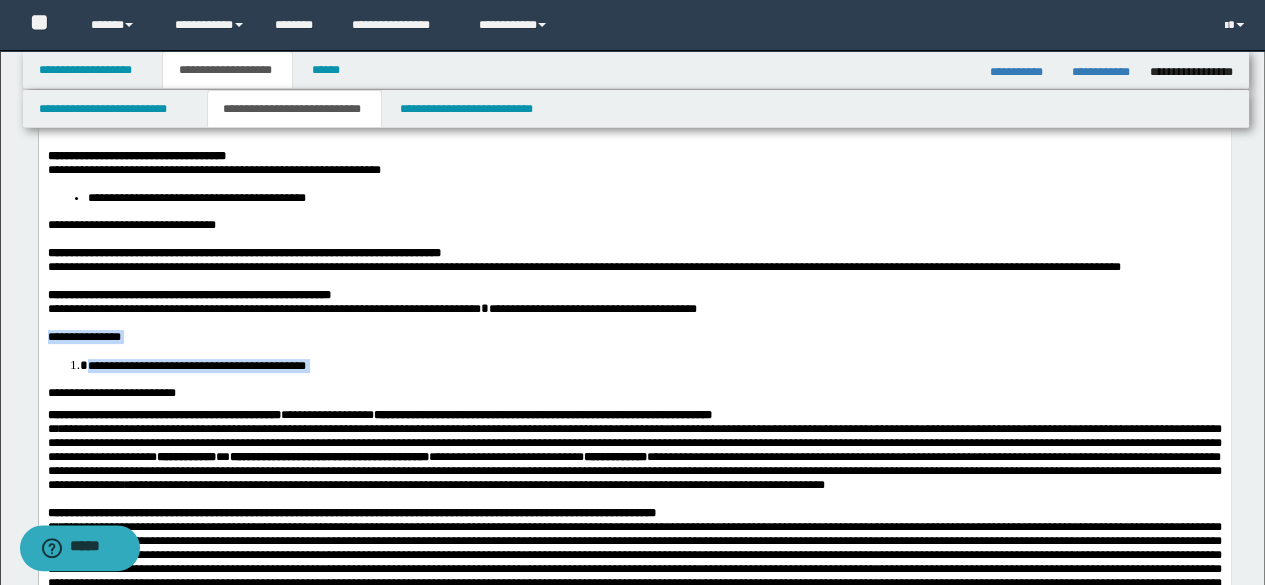 drag, startPoint x: 46, startPoint y: 348, endPoint x: 354, endPoint y: 372, distance: 308.93365 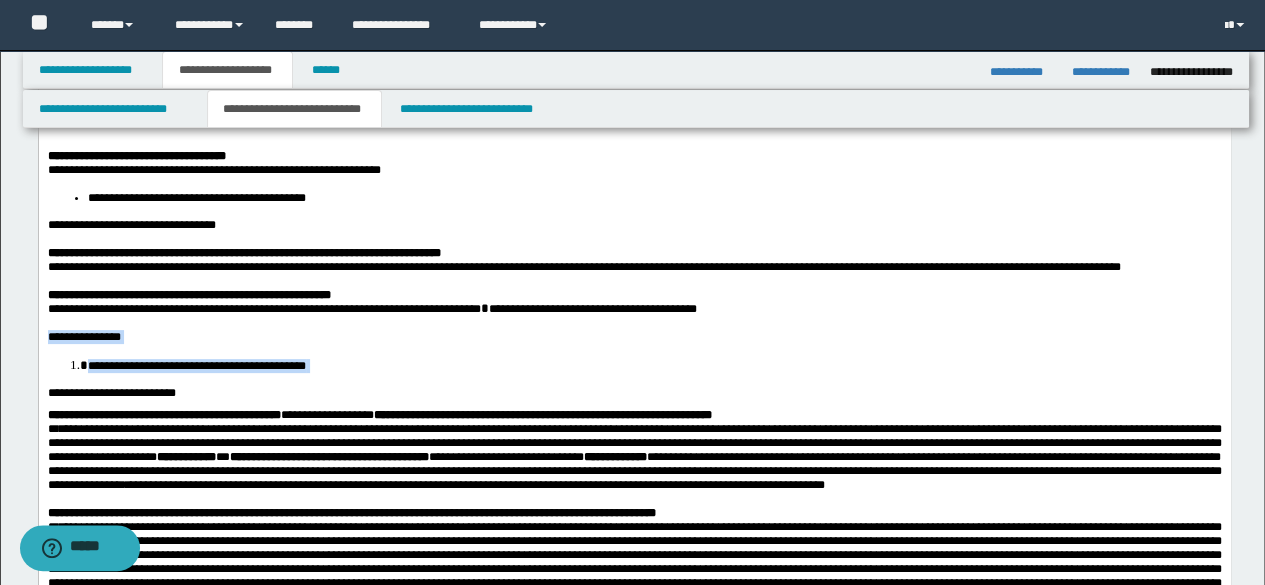 click on "**********" at bounding box center [634, 619] 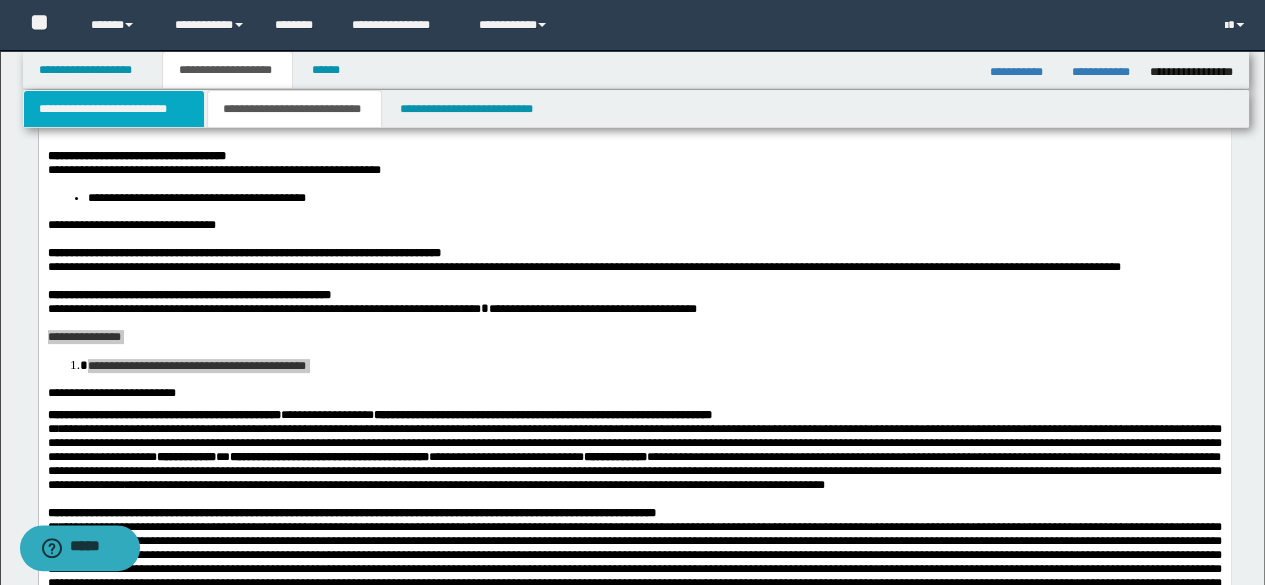 click on "**********" at bounding box center [114, 109] 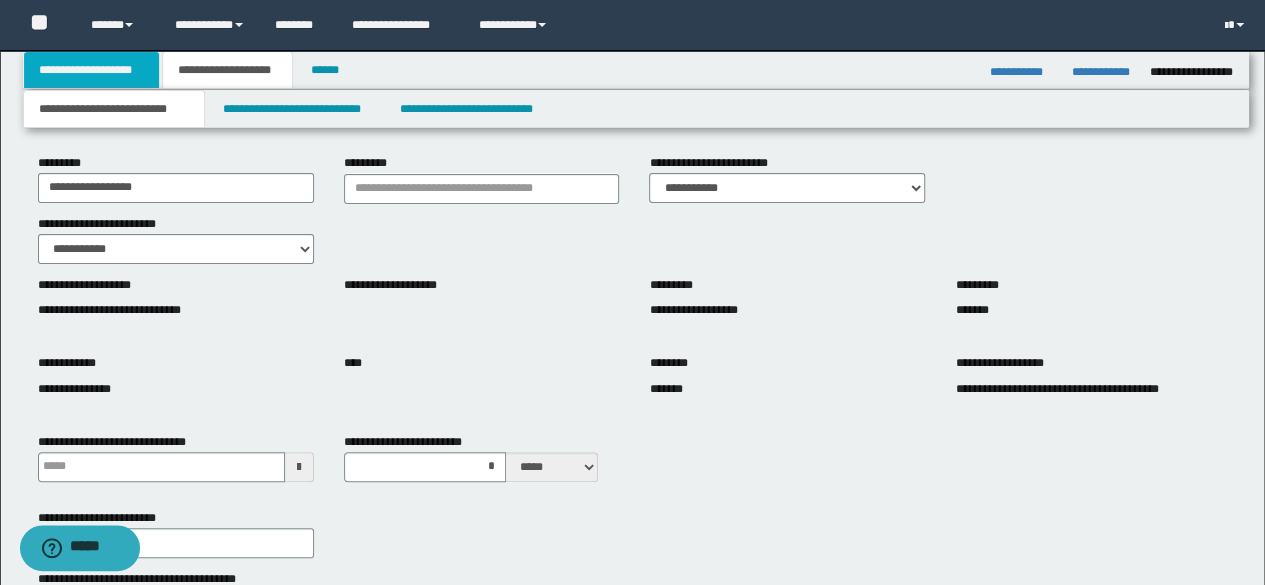 click on "**********" at bounding box center (92, 70) 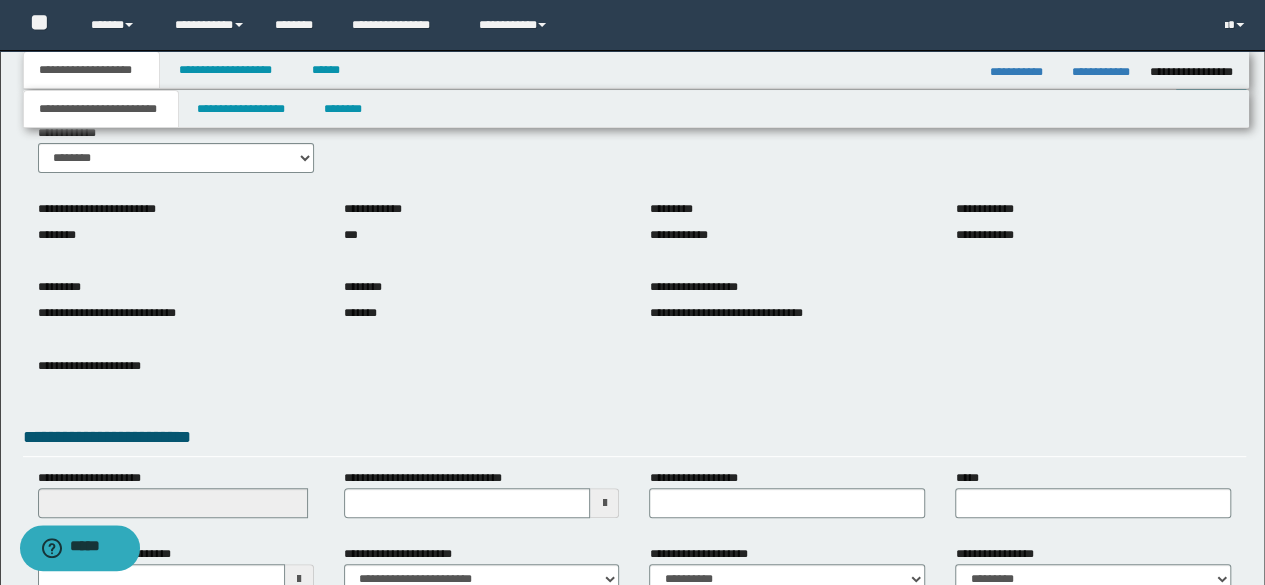 scroll, scrollTop: 297, scrollLeft: 0, axis: vertical 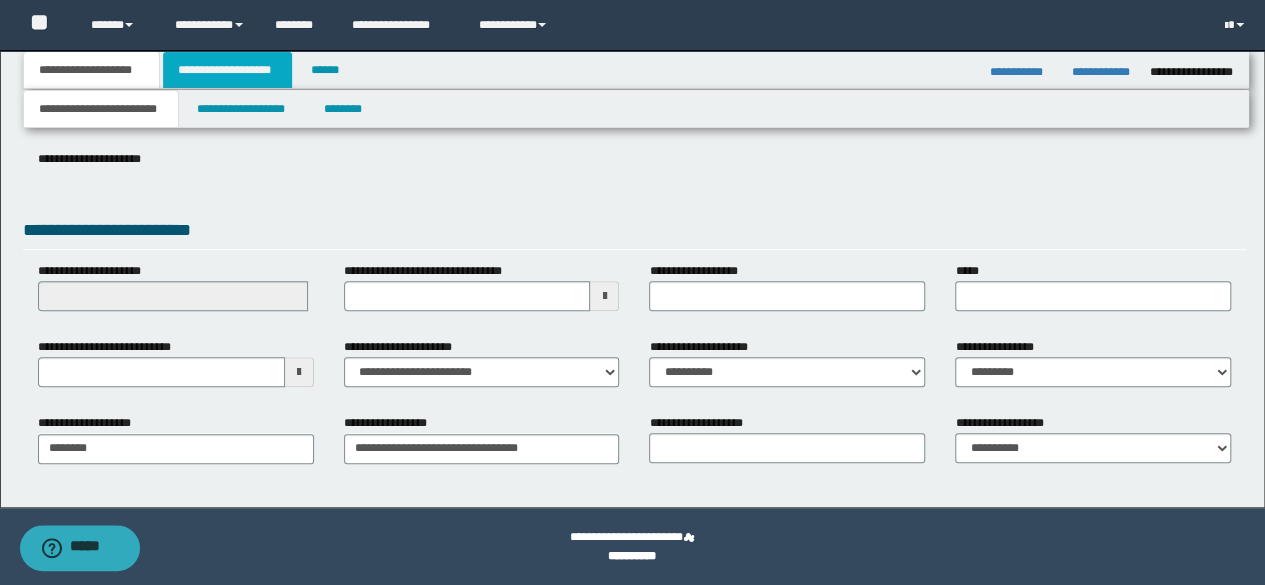 click on "**********" at bounding box center (227, 70) 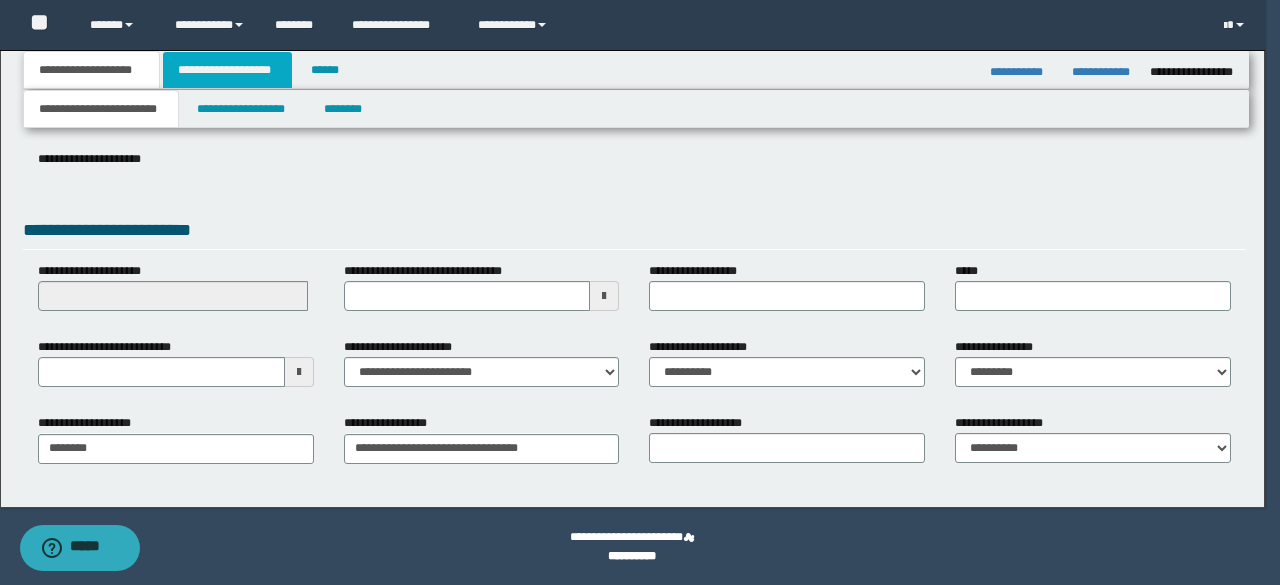 type 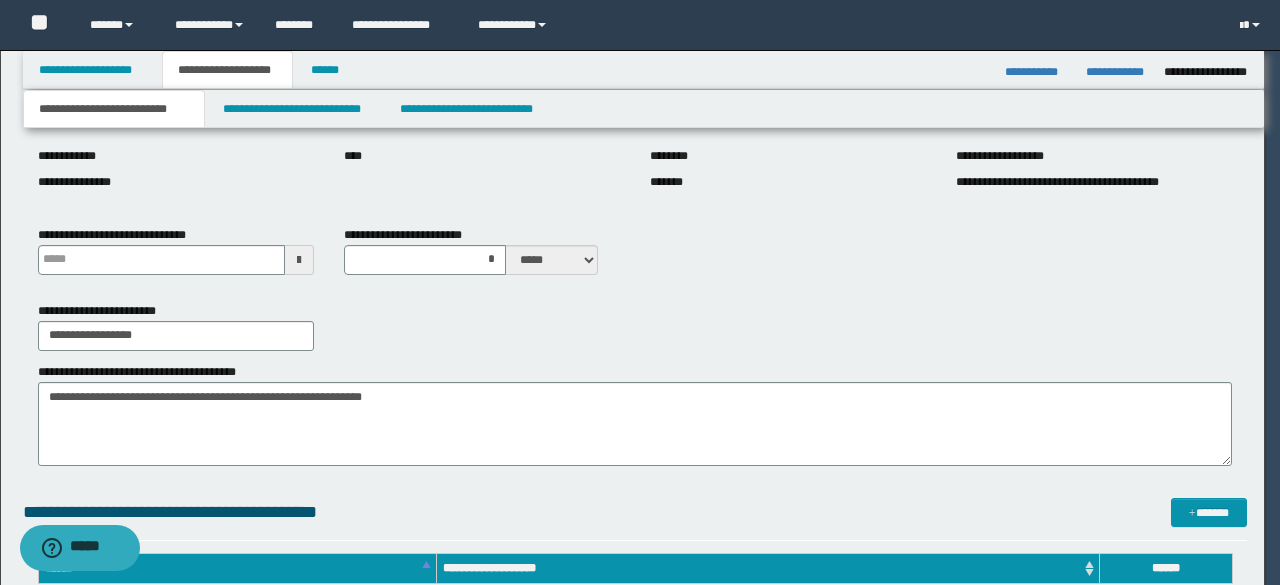 type 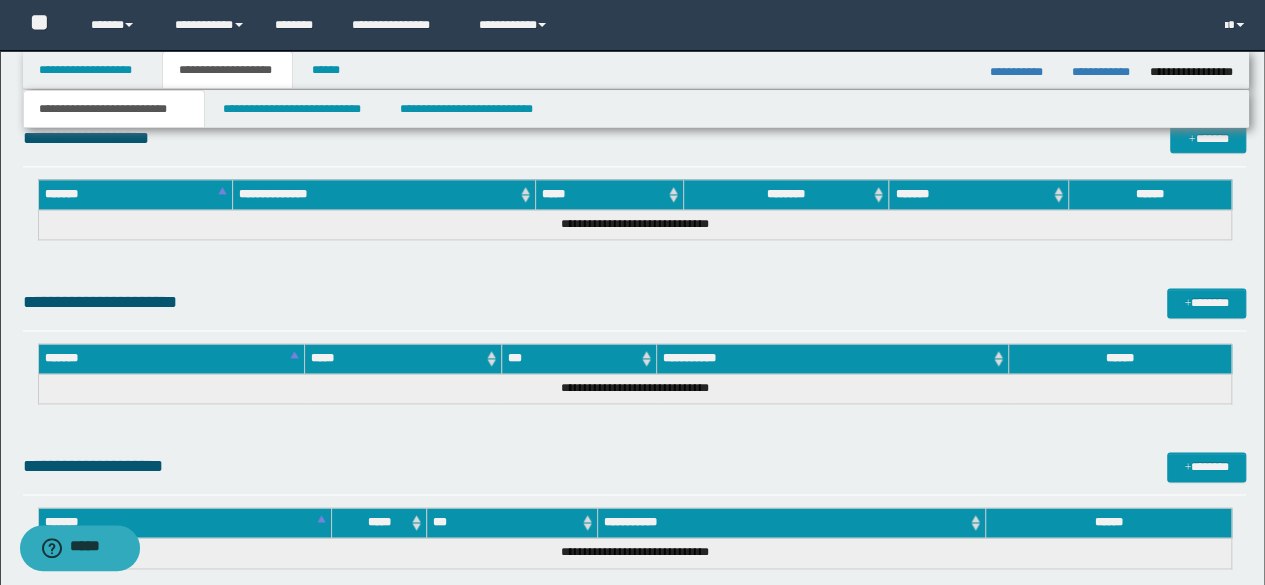 scroll, scrollTop: 819, scrollLeft: 0, axis: vertical 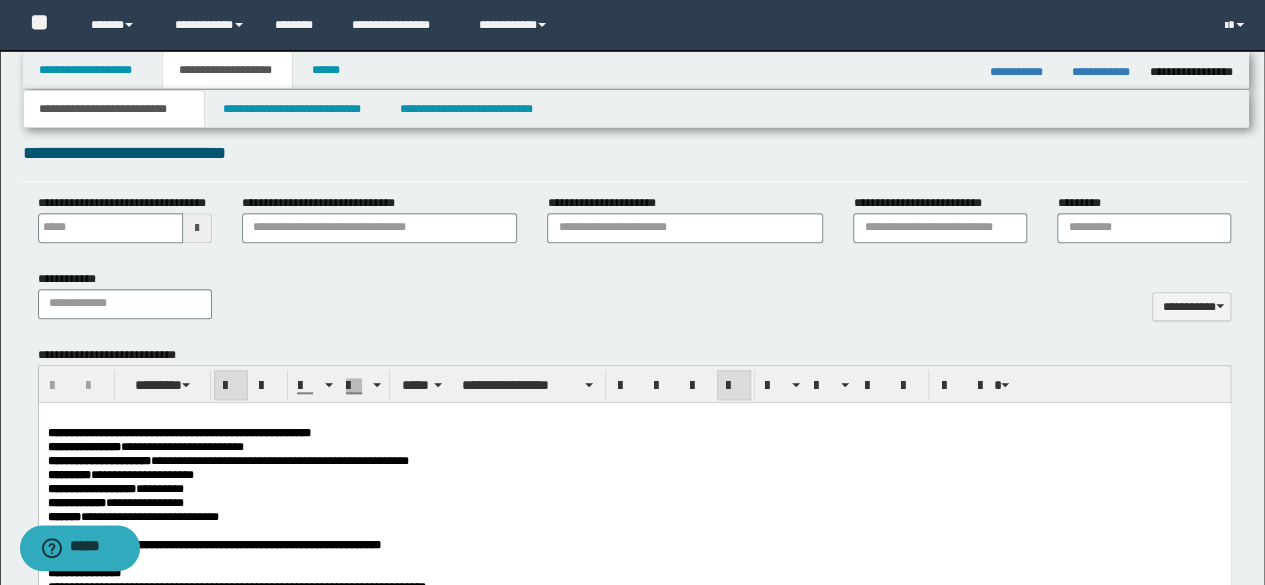 click on "**********" at bounding box center (98, 460) 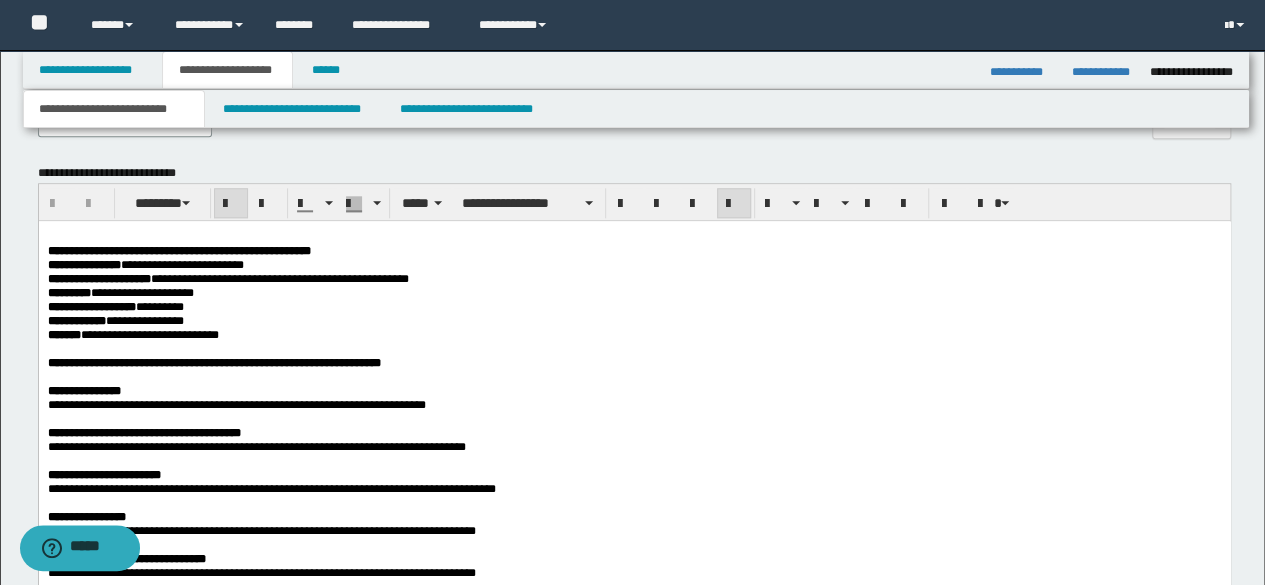 scroll, scrollTop: 1006, scrollLeft: 0, axis: vertical 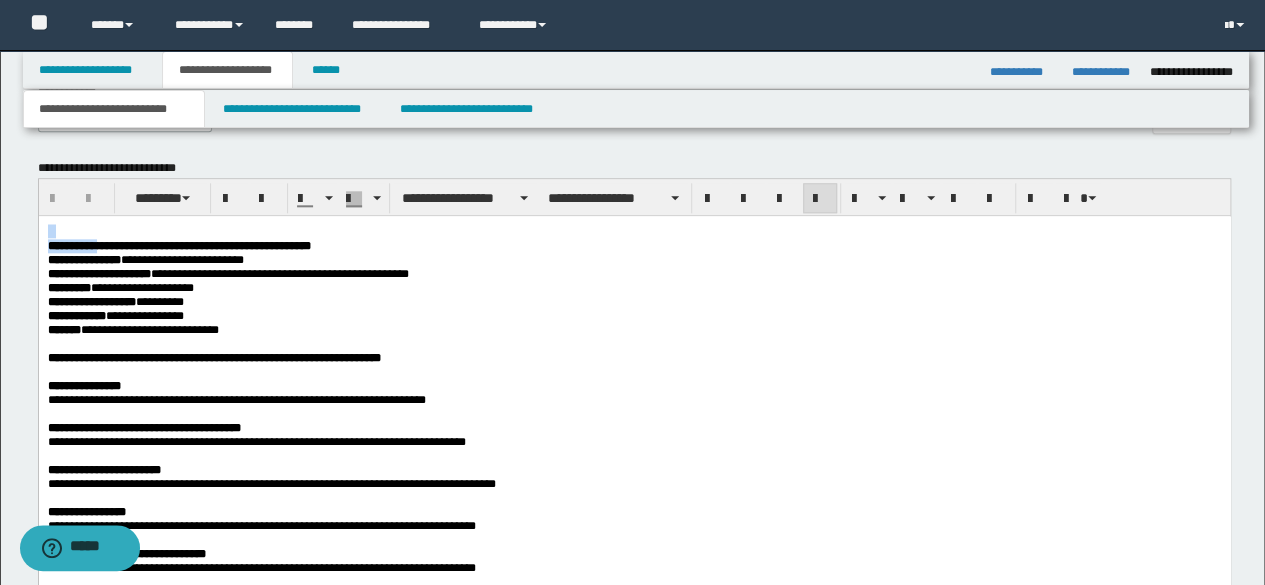 drag, startPoint x: 106, startPoint y: 244, endPoint x: 22, endPoint y: 222, distance: 86.833176 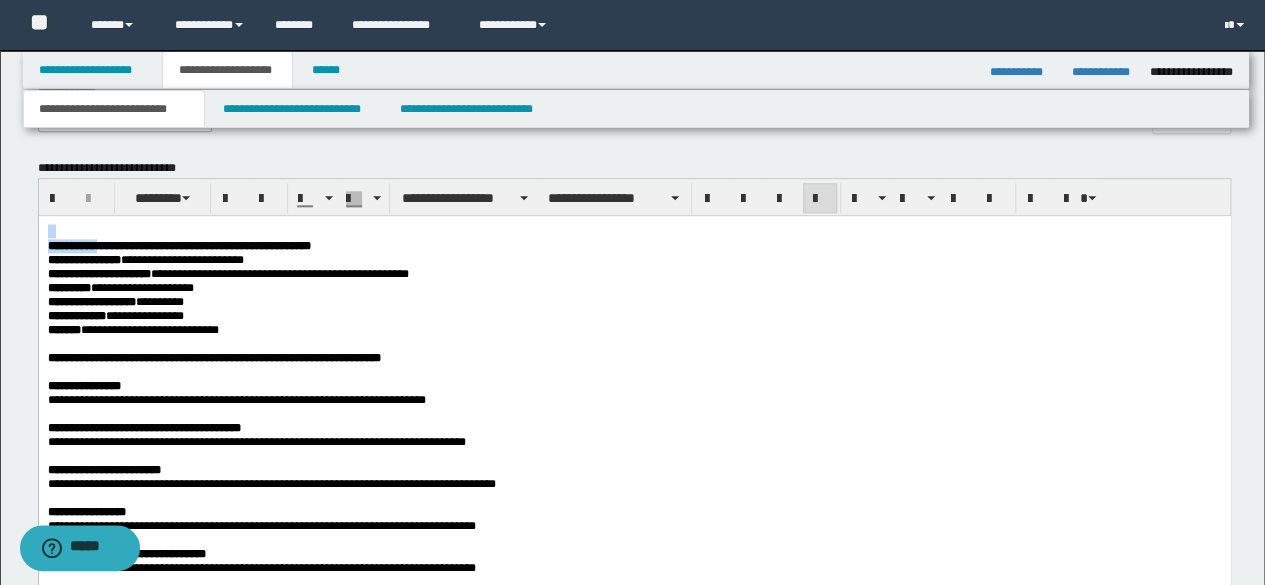 scroll, scrollTop: 1090, scrollLeft: 0, axis: vertical 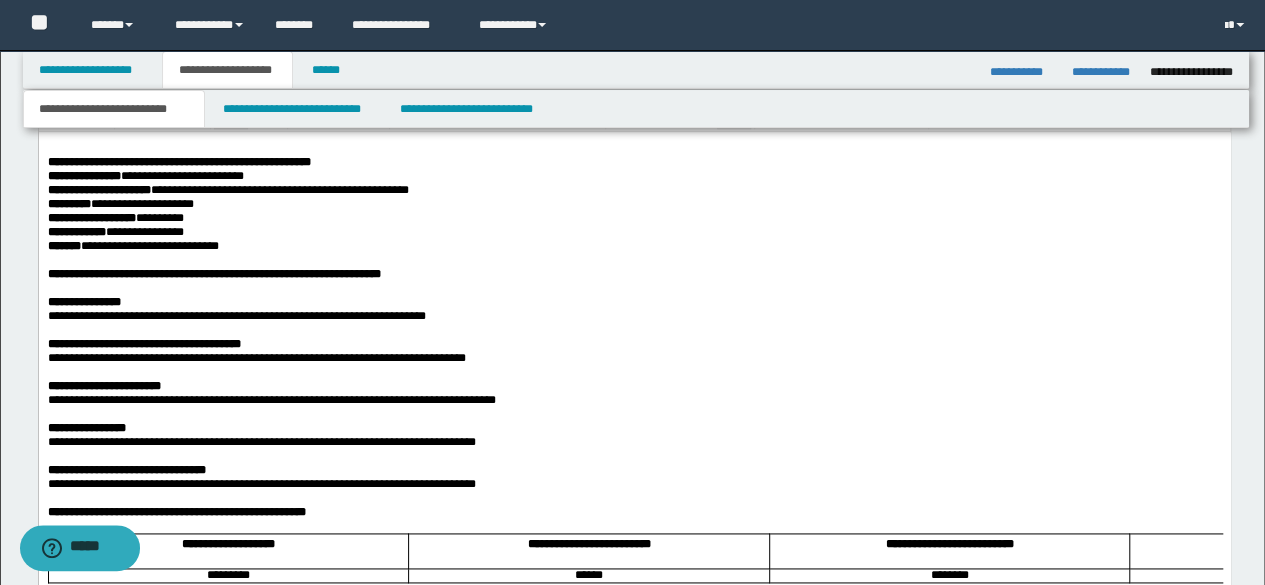 drag, startPoint x: 44, startPoint y: 208, endPoint x: 264, endPoint y: 247, distance: 223.43008 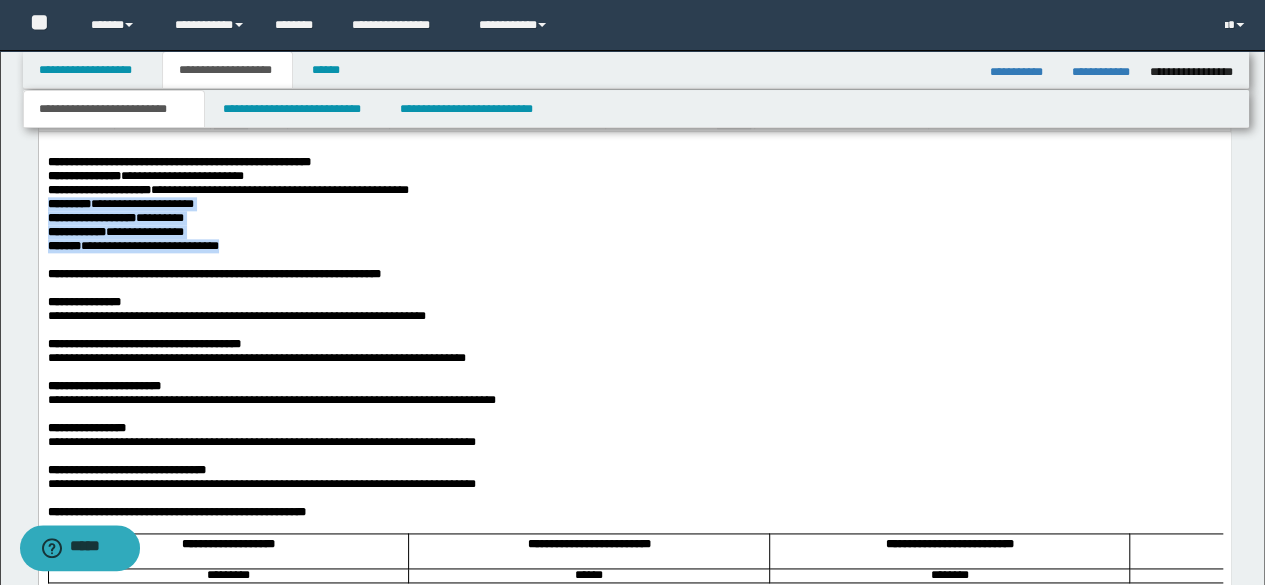drag, startPoint x: 46, startPoint y: 203, endPoint x: 256, endPoint y: 260, distance: 217.59825 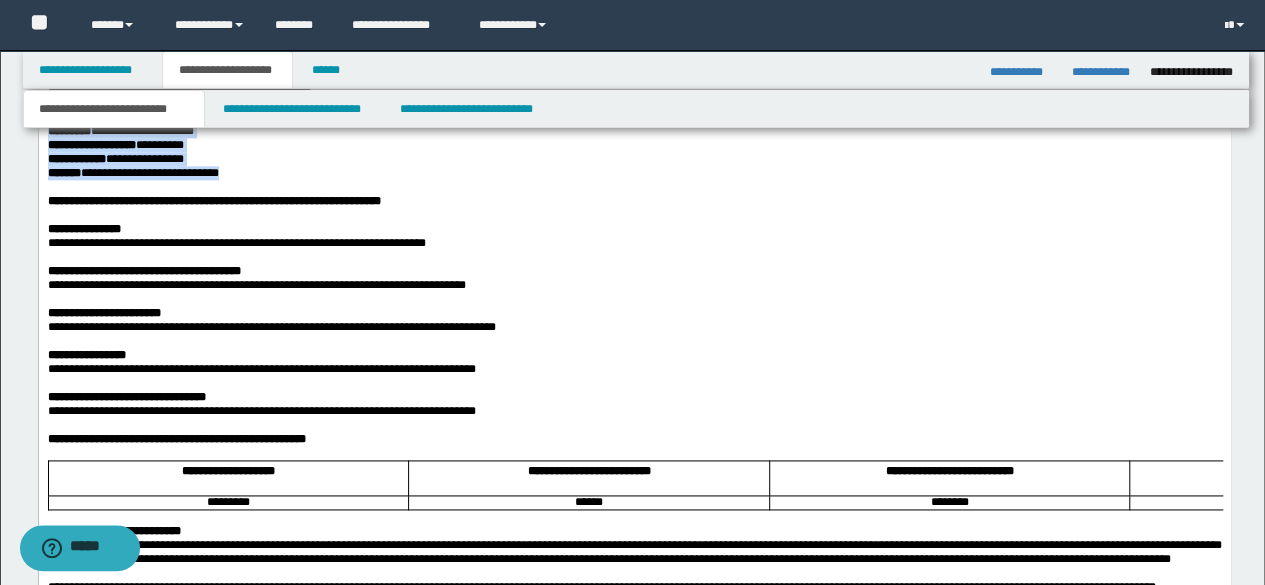 scroll, scrollTop: 1165, scrollLeft: 0, axis: vertical 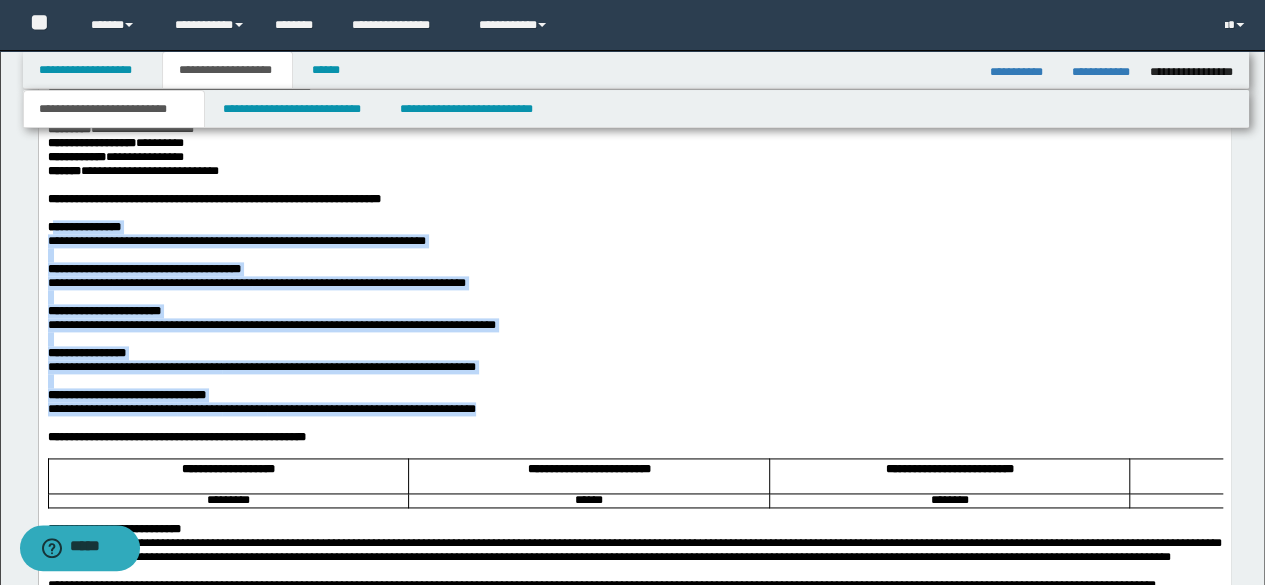 drag, startPoint x: 52, startPoint y: 239, endPoint x: 592, endPoint y: 442, distance: 576.896 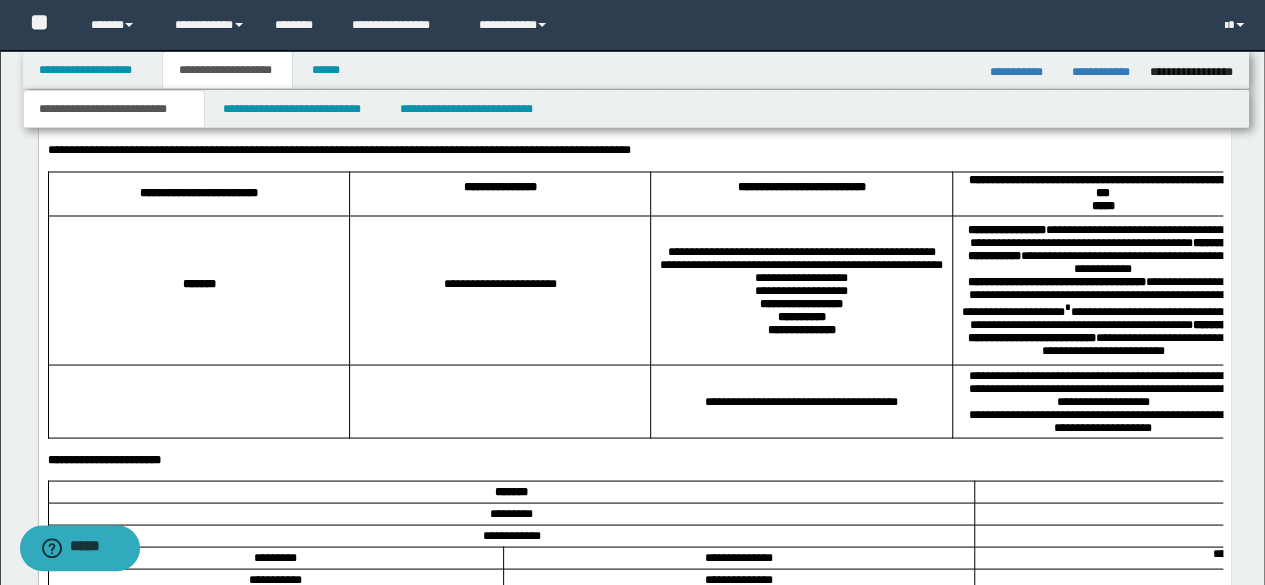 scroll, scrollTop: 1685, scrollLeft: 0, axis: vertical 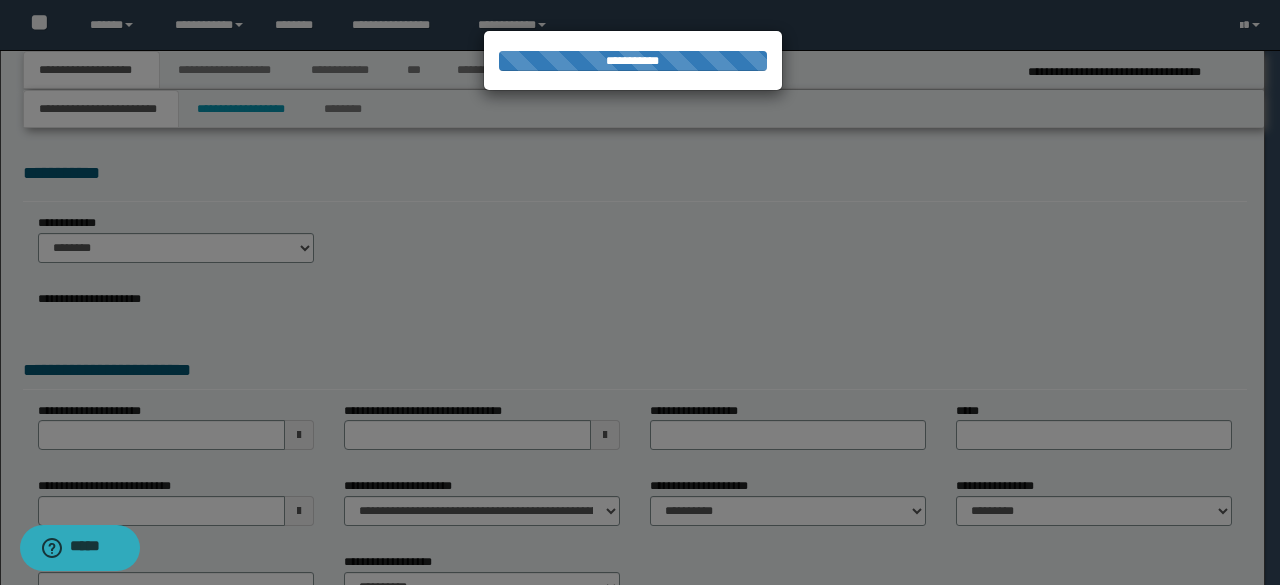 select on "*" 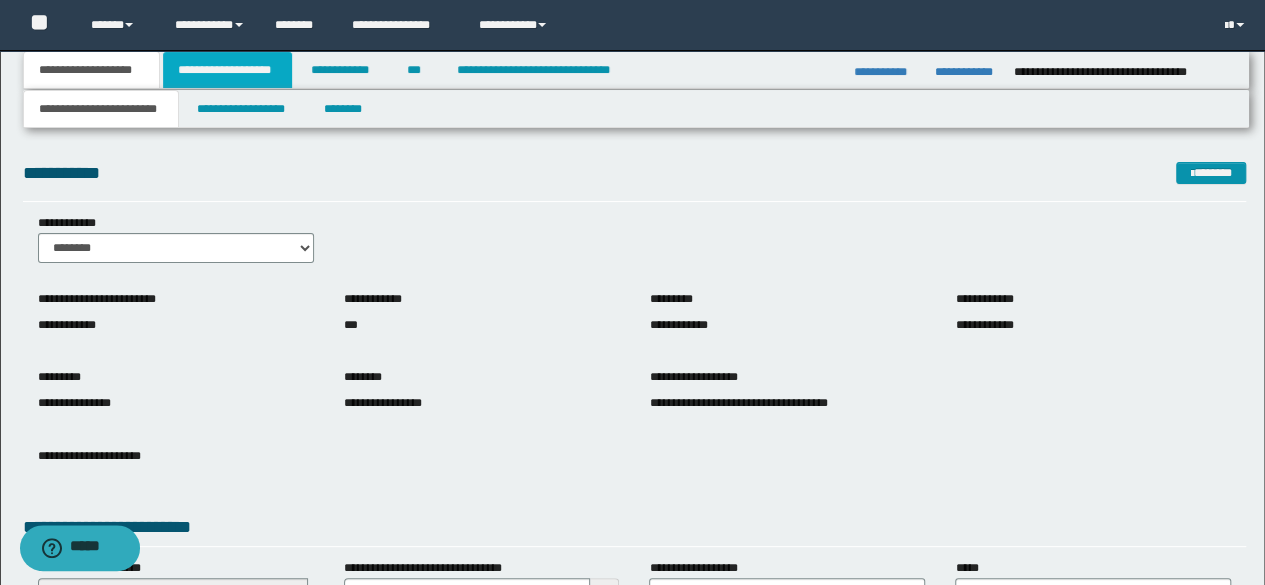 click on "**********" at bounding box center (227, 70) 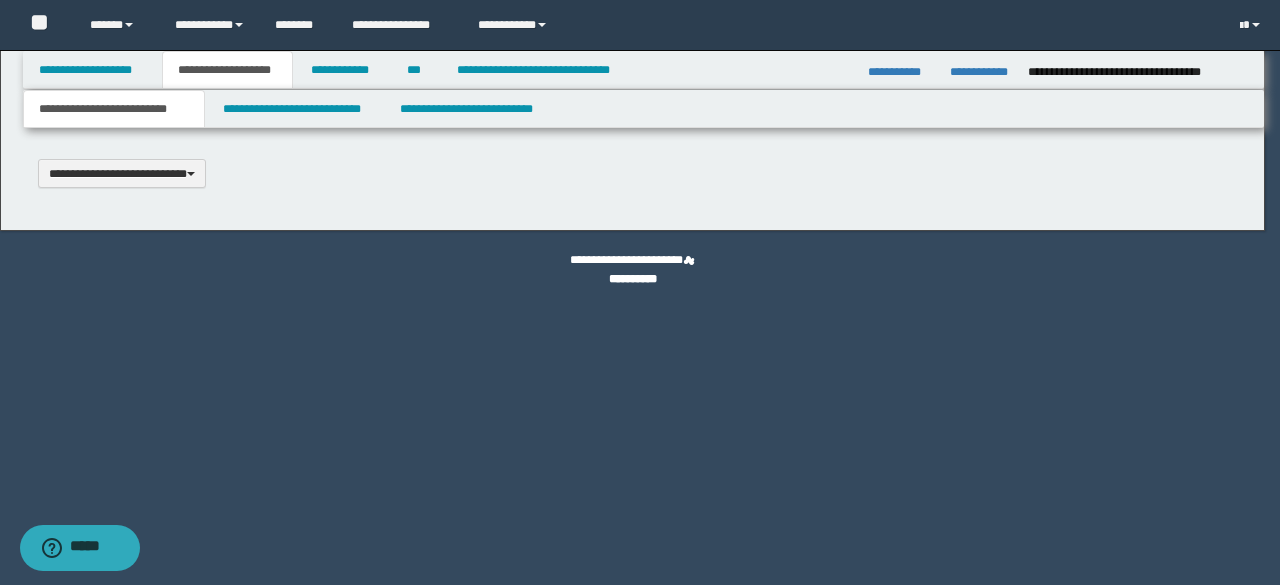 scroll, scrollTop: 0, scrollLeft: 0, axis: both 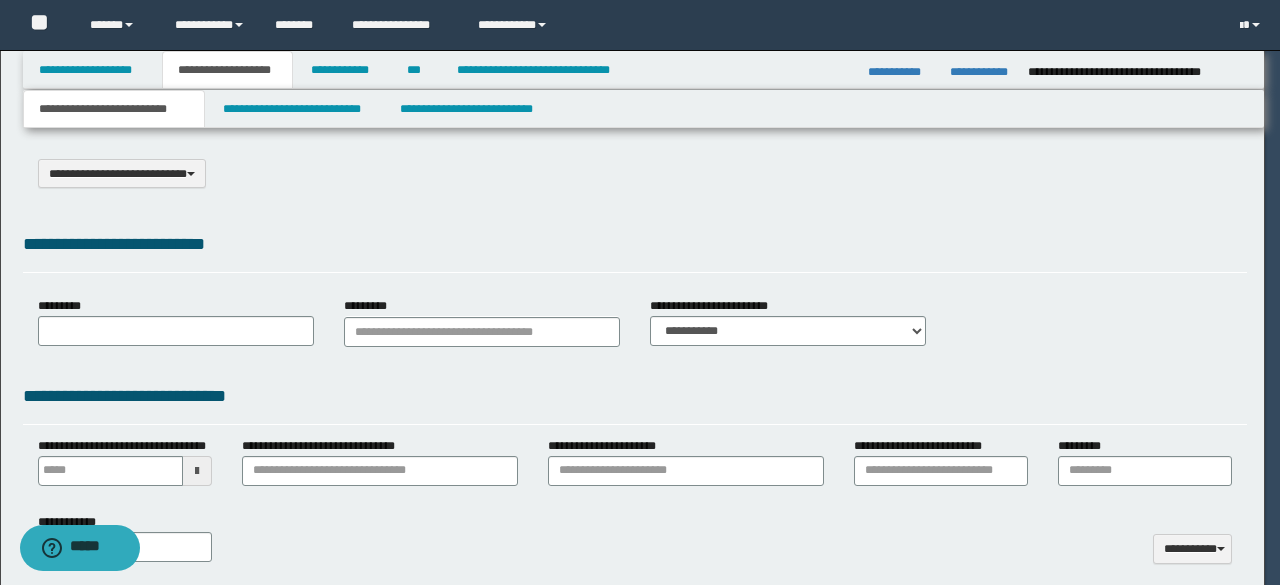 type on "**********" 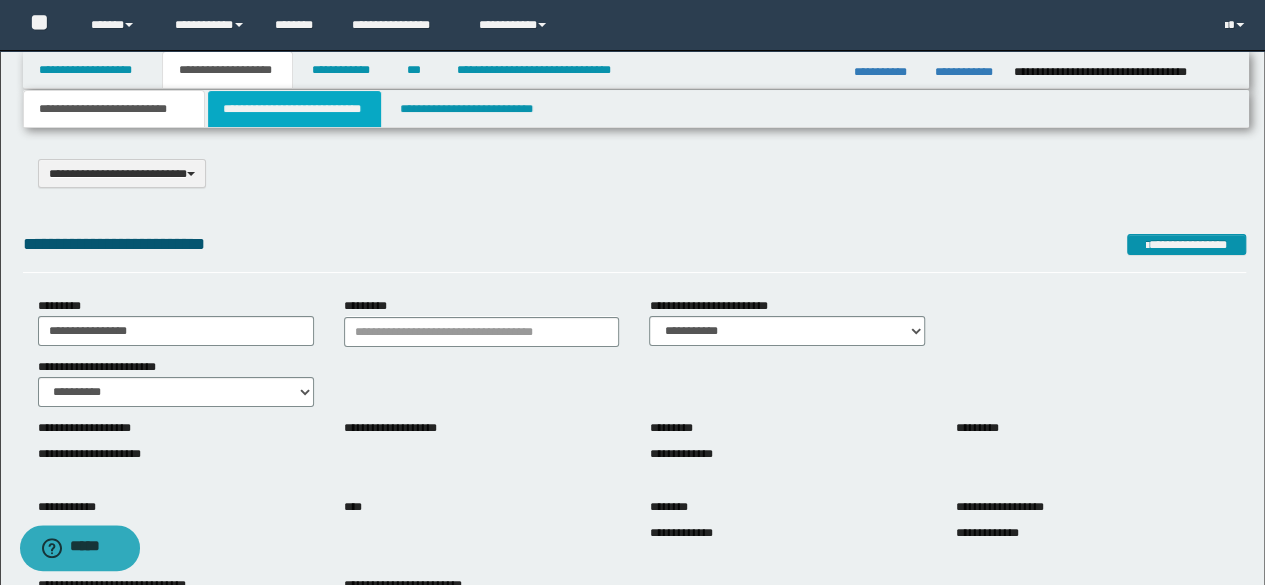 click on "**********" at bounding box center (294, 109) 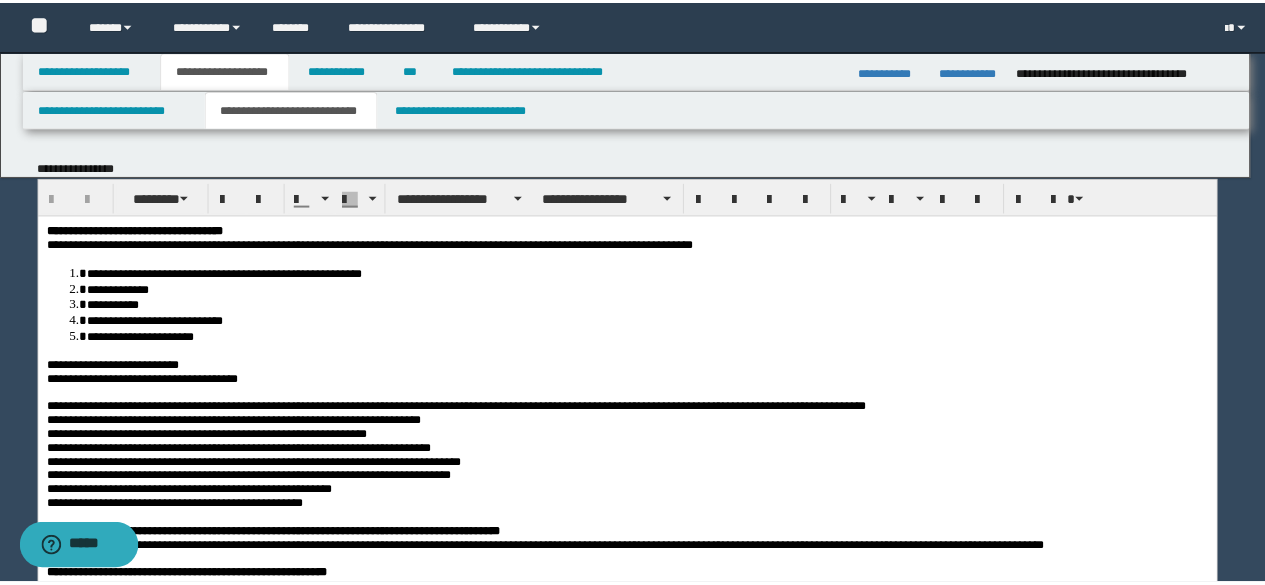 scroll, scrollTop: 0, scrollLeft: 0, axis: both 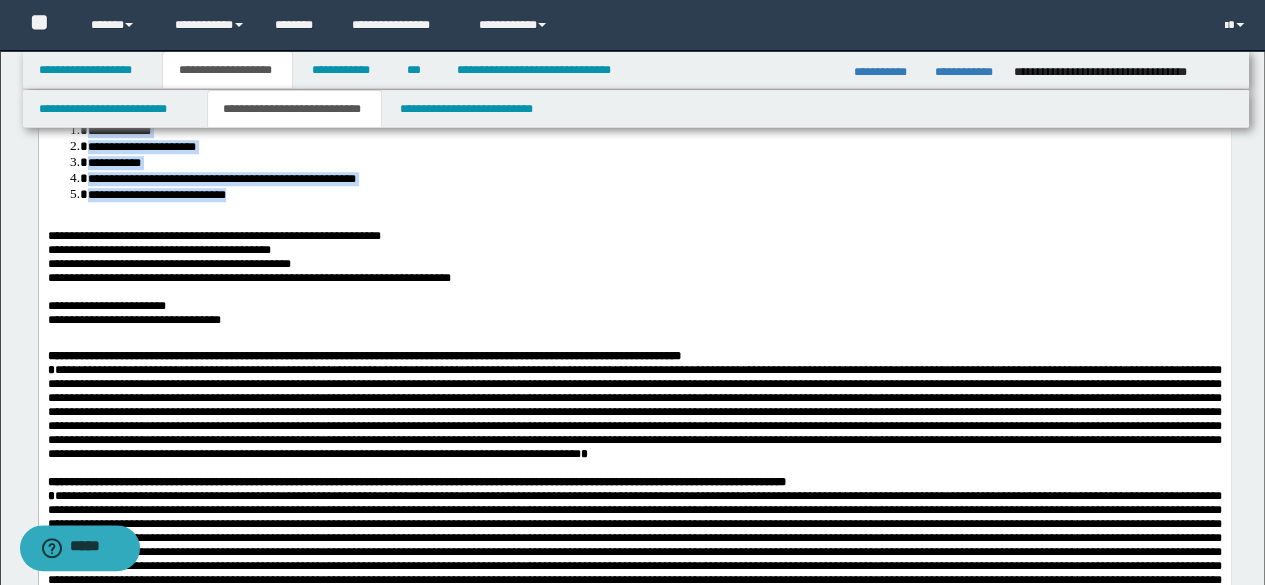 drag, startPoint x: 47, startPoint y: 200, endPoint x: 308, endPoint y: 289, distance: 275.75714 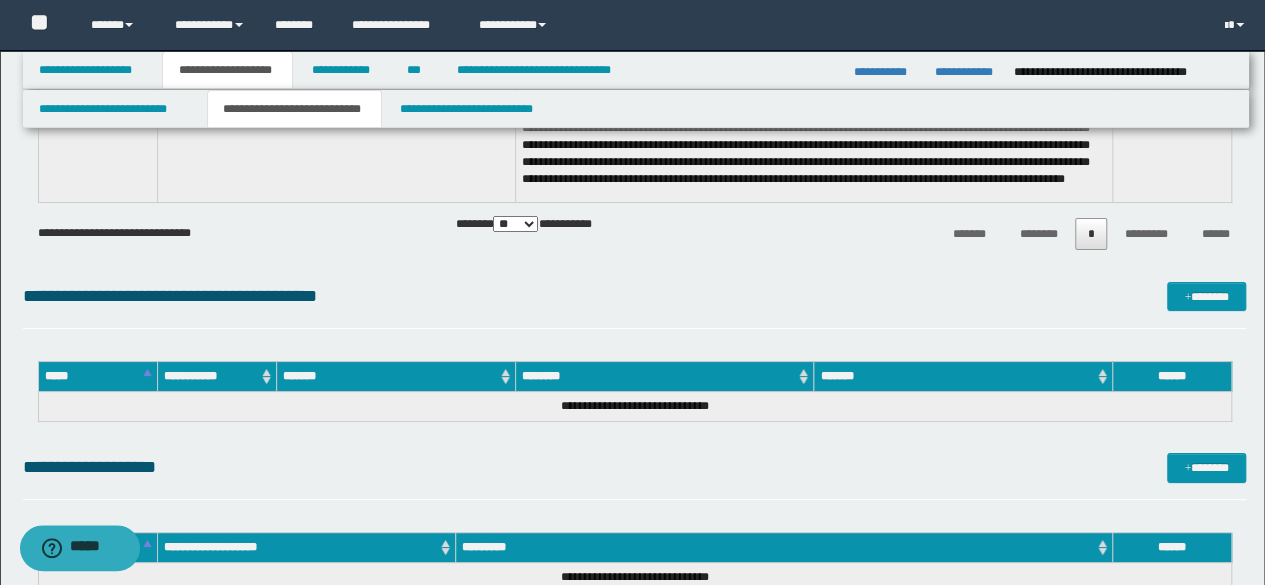 scroll, scrollTop: 3694, scrollLeft: 0, axis: vertical 